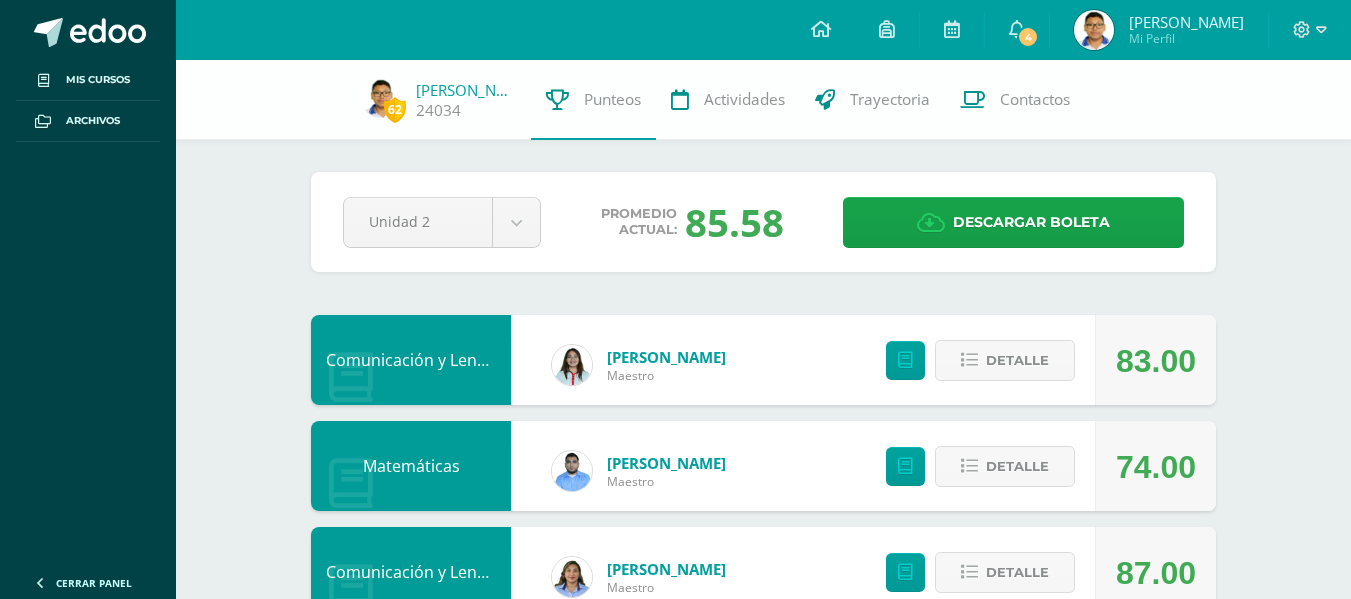 scroll, scrollTop: 1436, scrollLeft: 0, axis: vertical 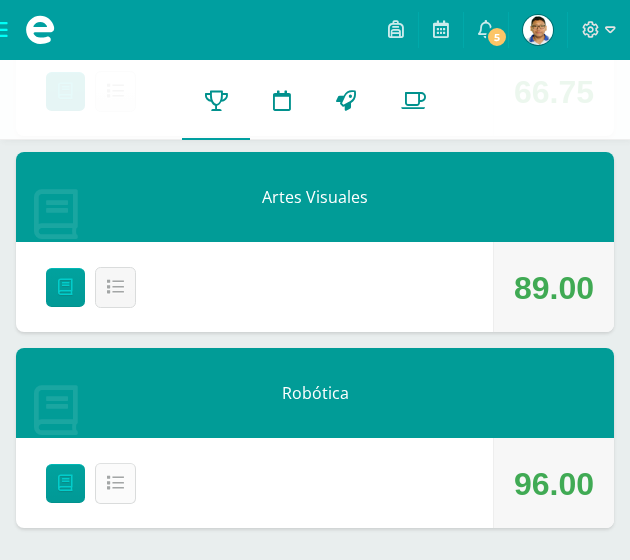 click at bounding box center [115, 483] 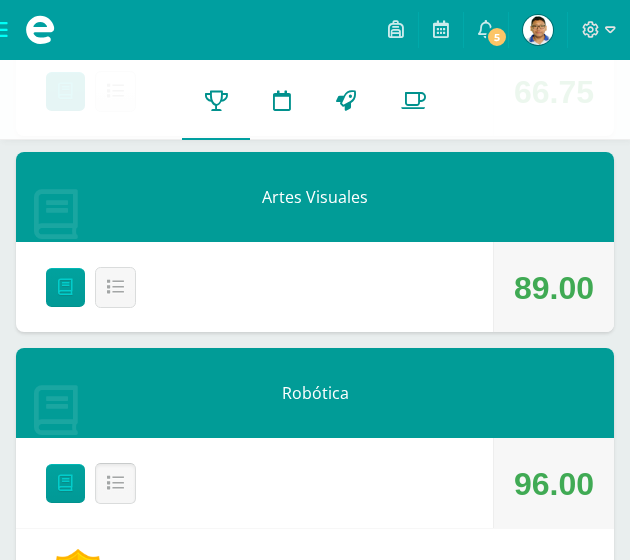 click at bounding box center (115, 483) 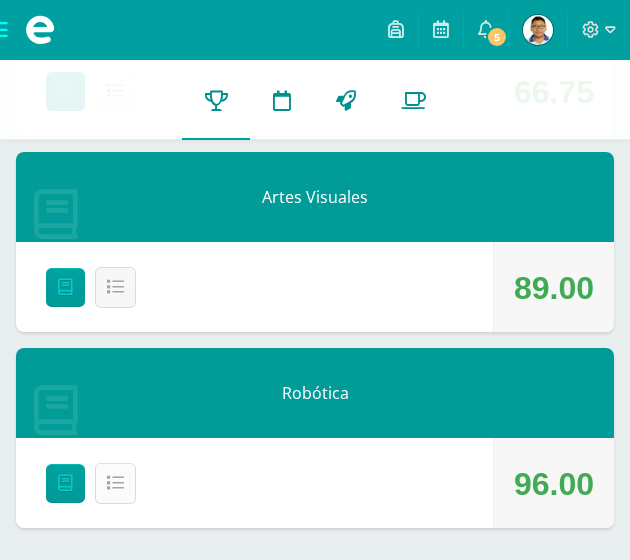 click at bounding box center (115, 483) 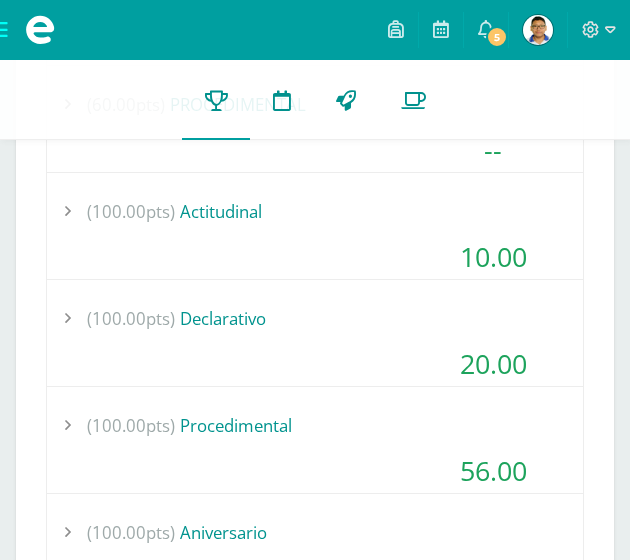 scroll, scrollTop: 3945, scrollLeft: 0, axis: vertical 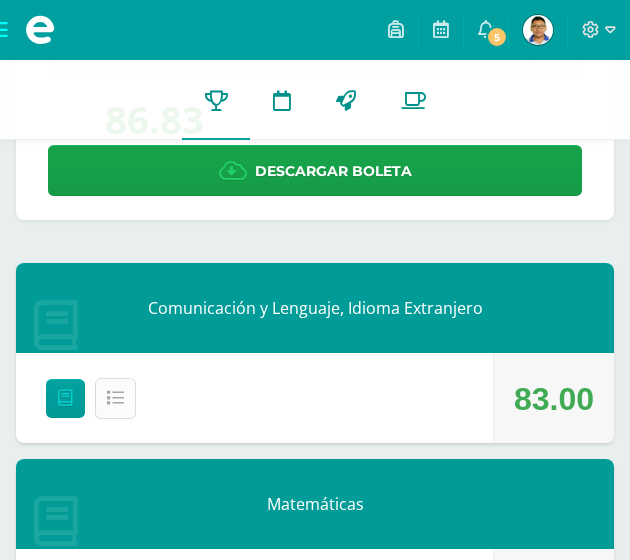 click at bounding box center [115, 398] 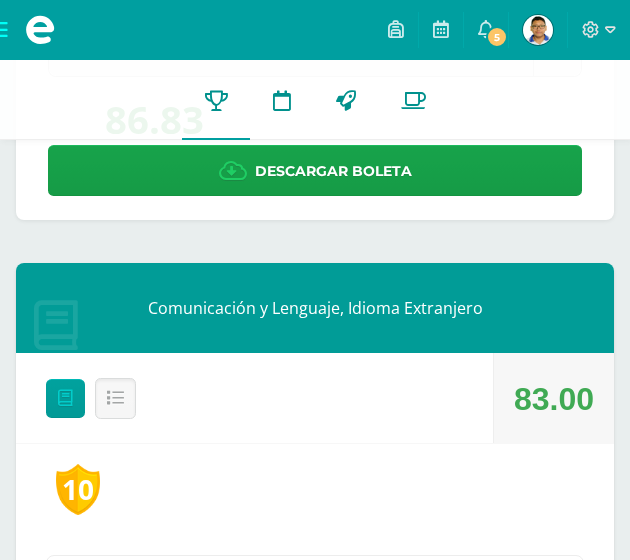 scroll, scrollTop: 660, scrollLeft: 0, axis: vertical 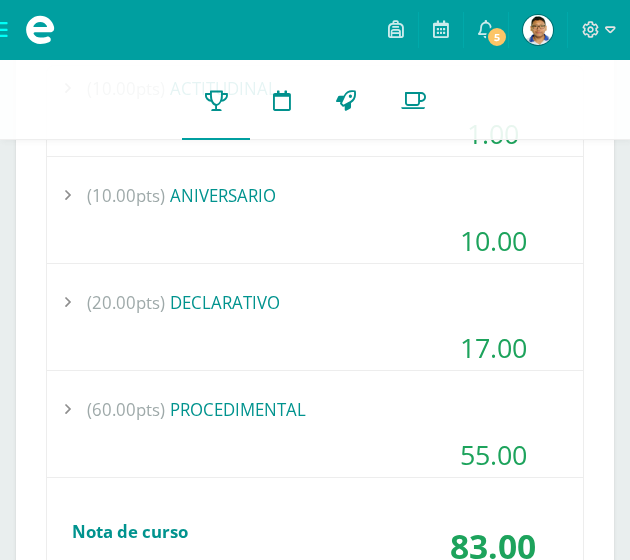 type 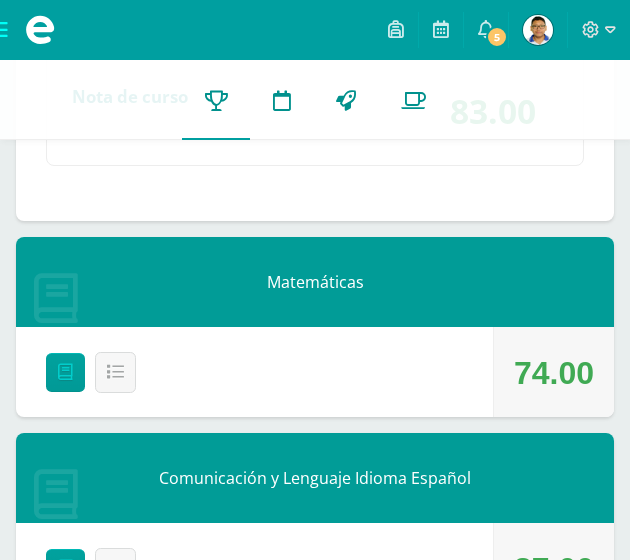 scroll, scrollTop: 1070, scrollLeft: 0, axis: vertical 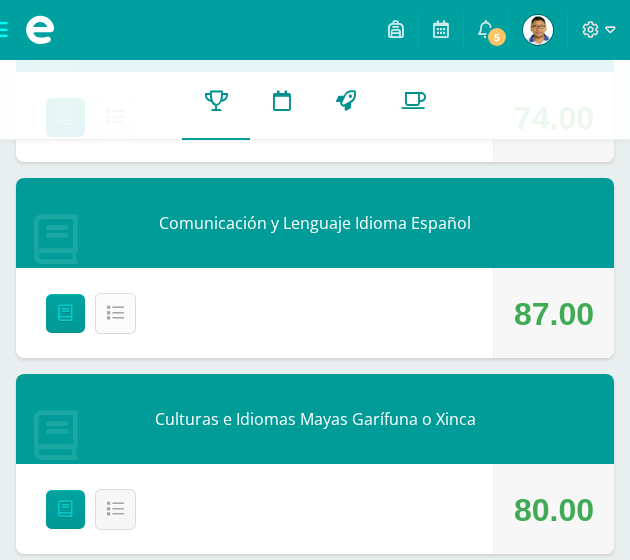 click at bounding box center [115, 313] 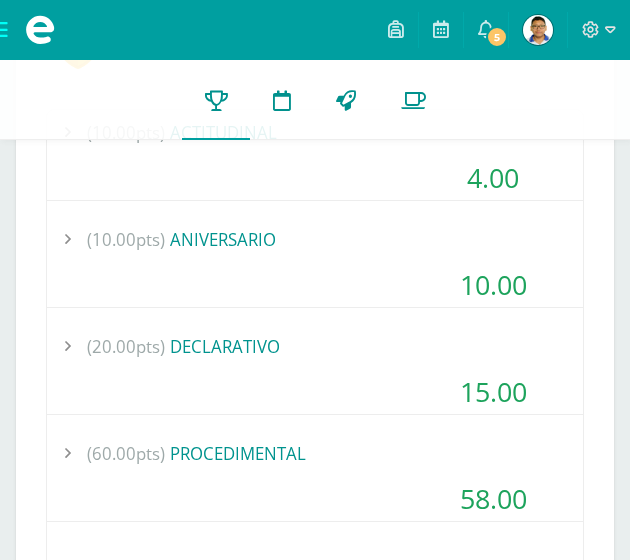 scroll, scrollTop: 1750, scrollLeft: 0, axis: vertical 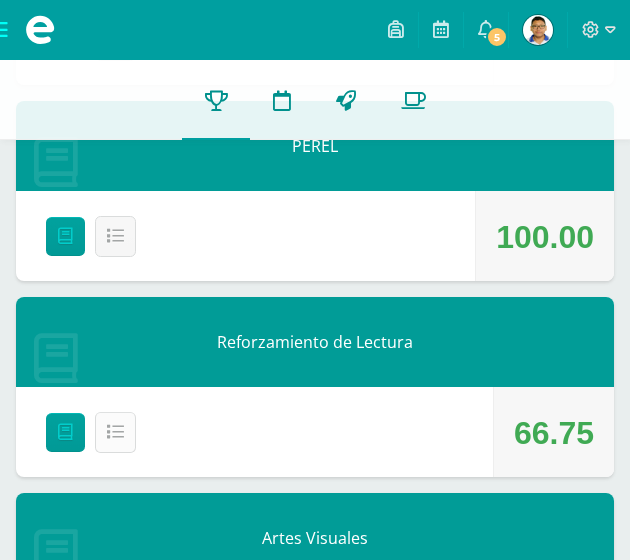click at bounding box center (115, 432) 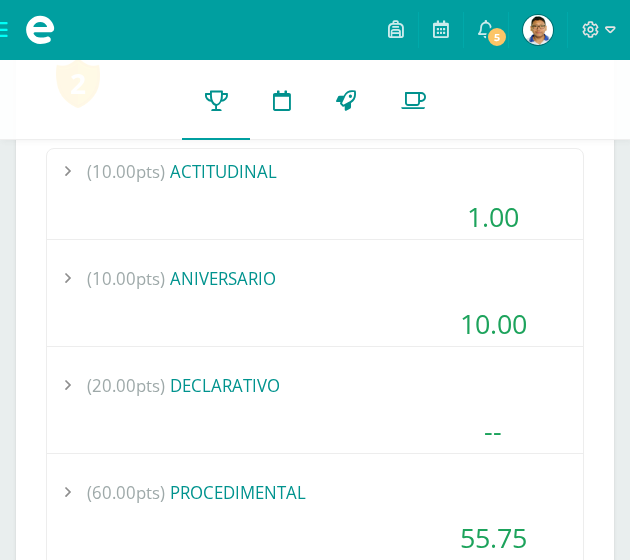 scroll, scrollTop: 4570, scrollLeft: 0, axis: vertical 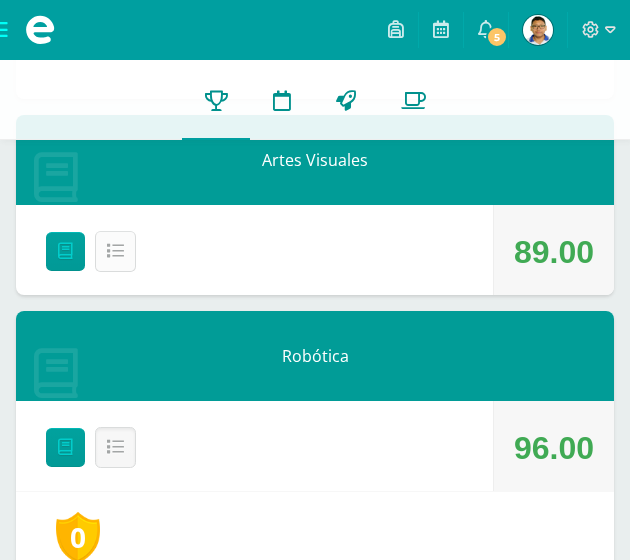 click at bounding box center [115, 251] 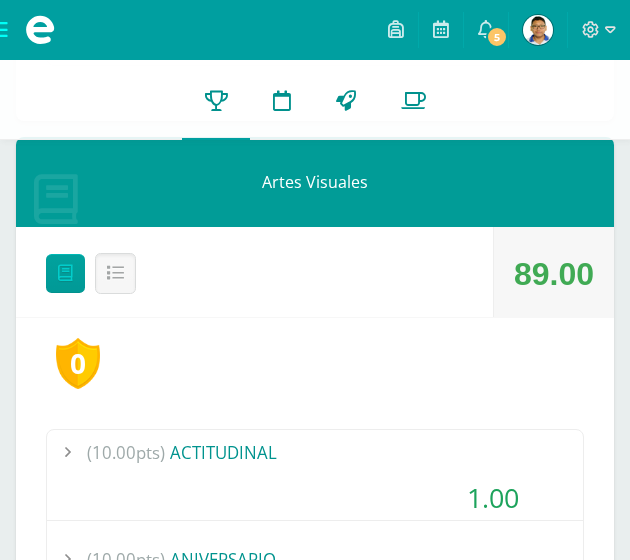 scroll, scrollTop: 5130, scrollLeft: 0, axis: vertical 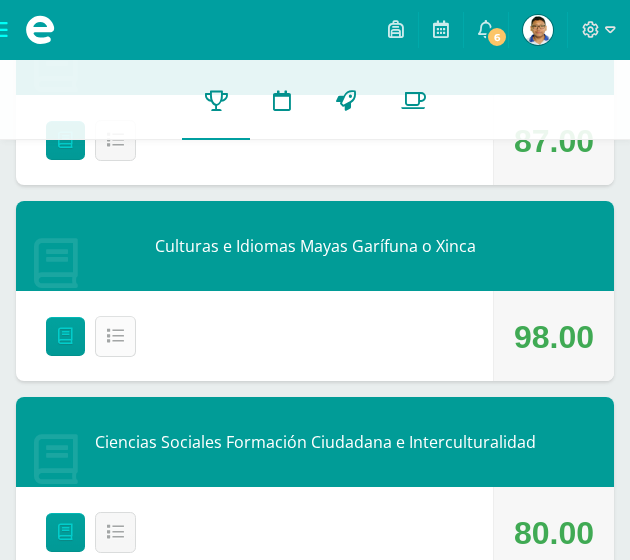 click at bounding box center (115, 336) 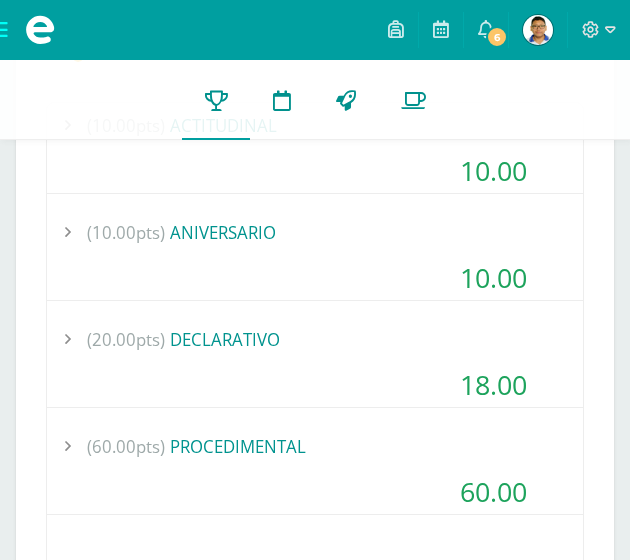 scroll, scrollTop: 1220, scrollLeft: 0, axis: vertical 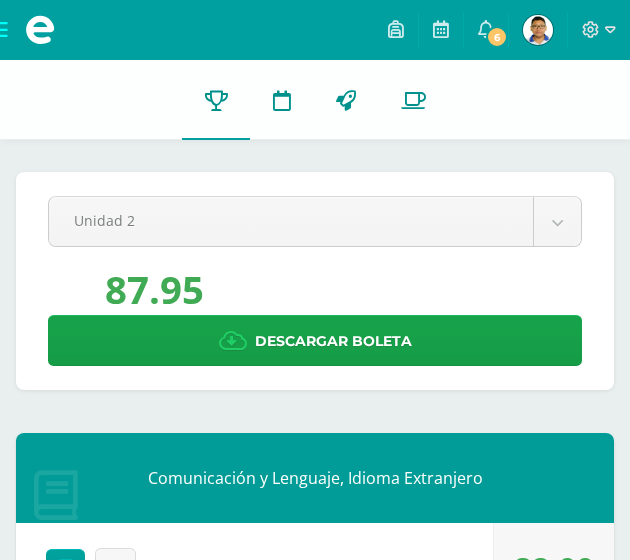 click on "Pendiente
Unidad 2                             Unidad 1 Unidad 2 Unidad 3
Promedio actual:
87.95
Descargar boleta
Comunicación y Lenguaje, Idioma Extranjero
[PERSON_NAME]
83.00
[GEOGRAPHIC_DATA]
Matemáticas
[PERSON_NAME] Maestro
74.00
[GEOGRAPHIC_DATA]
Comunicación y Lenguaje Idioma Español
[PERSON_NAME]
87.00
[GEOGRAPHIC_DATA]
Culturas e Idiomas Mayas Garífuna o Xinca
[PERSON_NAME] Maestro
98.00
Detalle [PERSON_NAME] [PERSON_NAME] Maestro [PERSON_NAME]" at bounding box center [315, 1822] 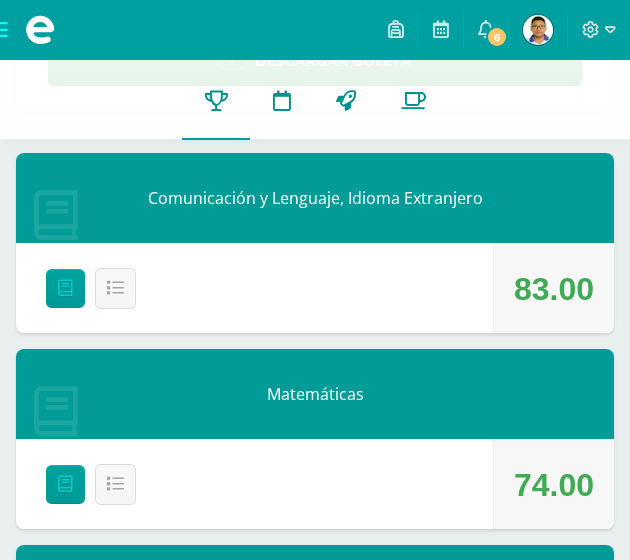 scroll, scrollTop: 320, scrollLeft: 0, axis: vertical 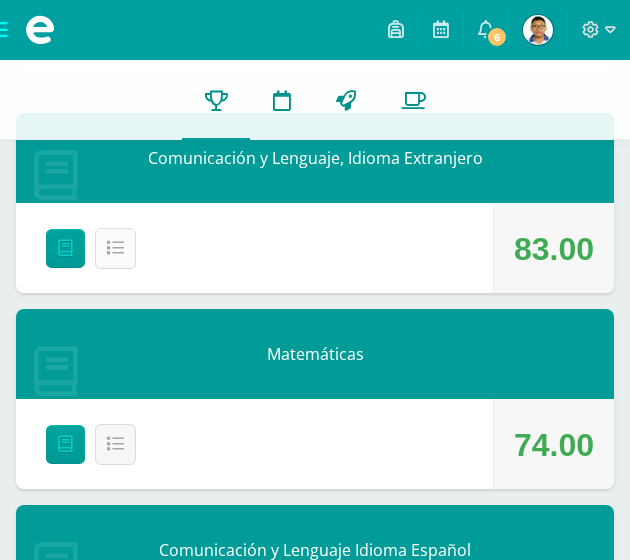 click at bounding box center (115, 248) 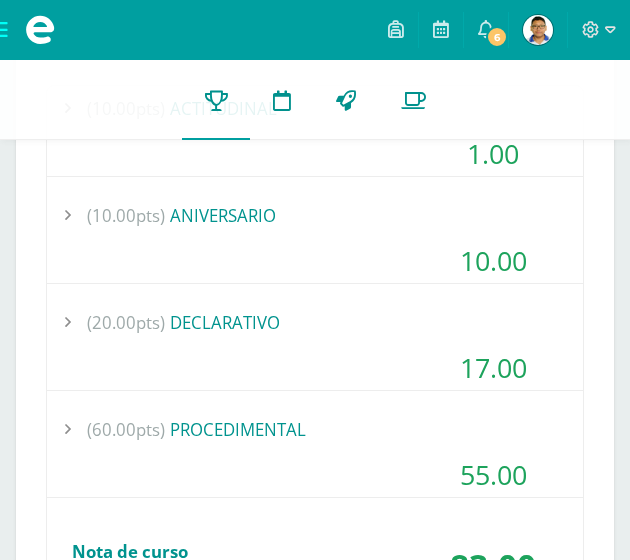 scroll, scrollTop: 680, scrollLeft: 0, axis: vertical 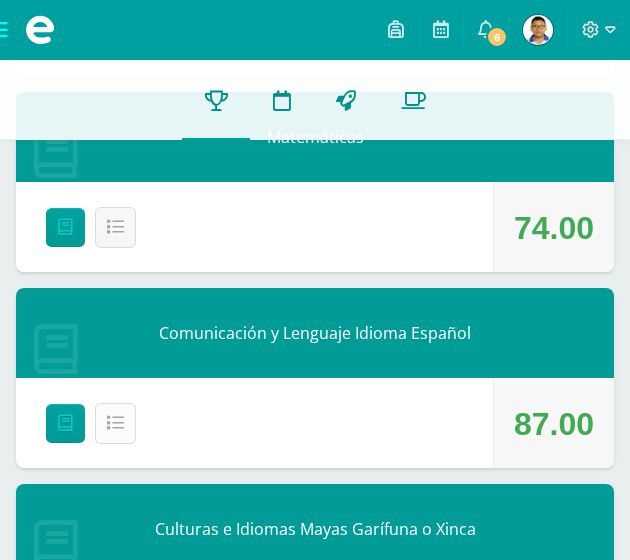 click on "Detalle" at bounding box center (115, 423) 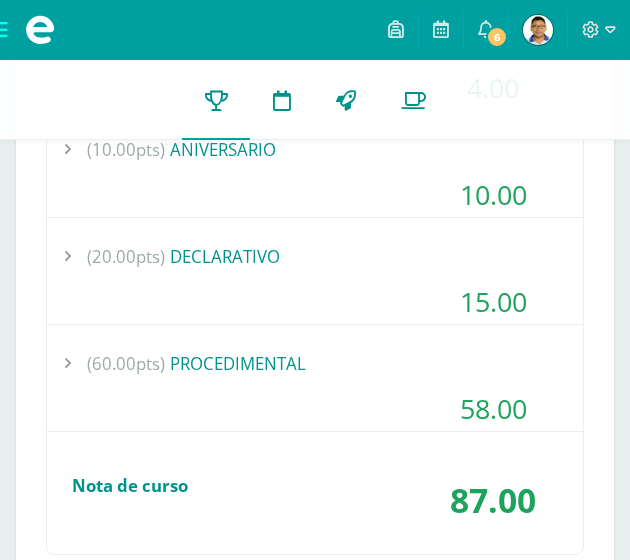 scroll, scrollTop: 1840, scrollLeft: 0, axis: vertical 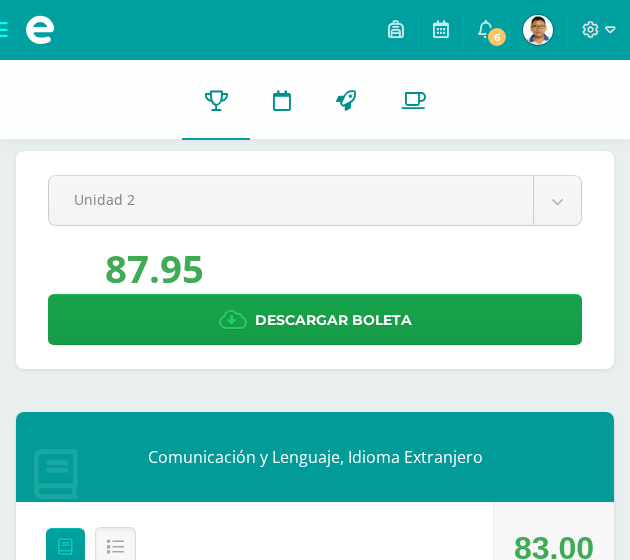 click on "62
Marcos Ramos
24034
Punteos Actividades Trayectoria Contactos" at bounding box center (315, 100) 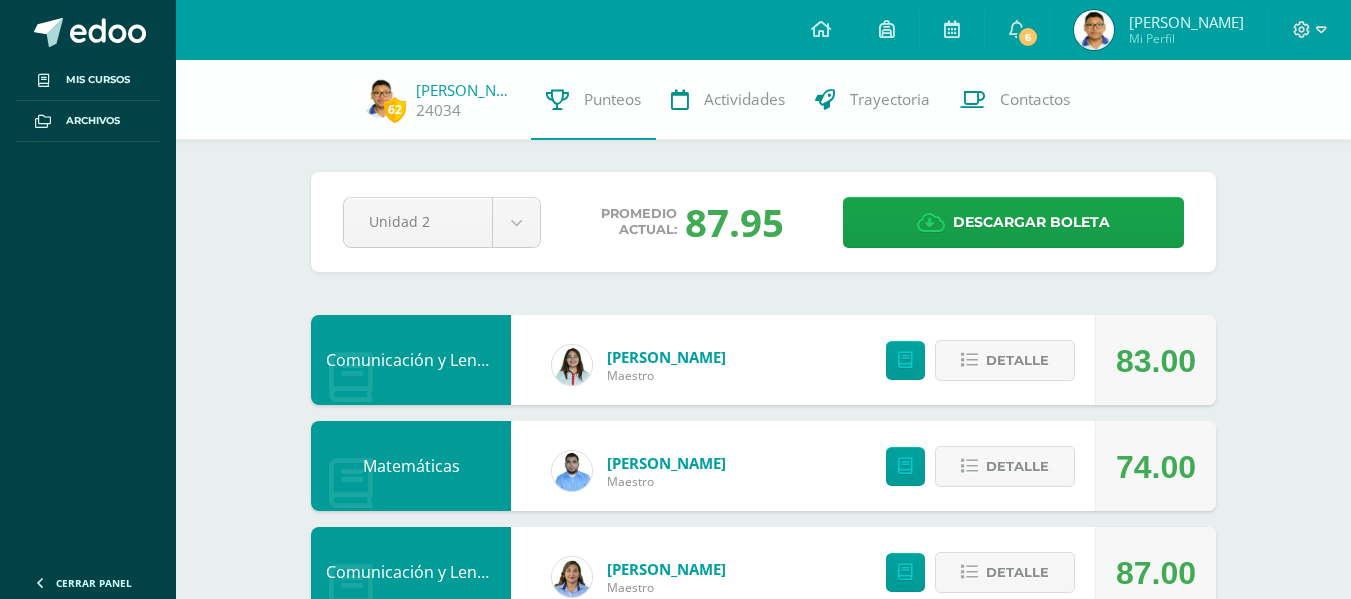 scroll, scrollTop: 21, scrollLeft: 0, axis: vertical 